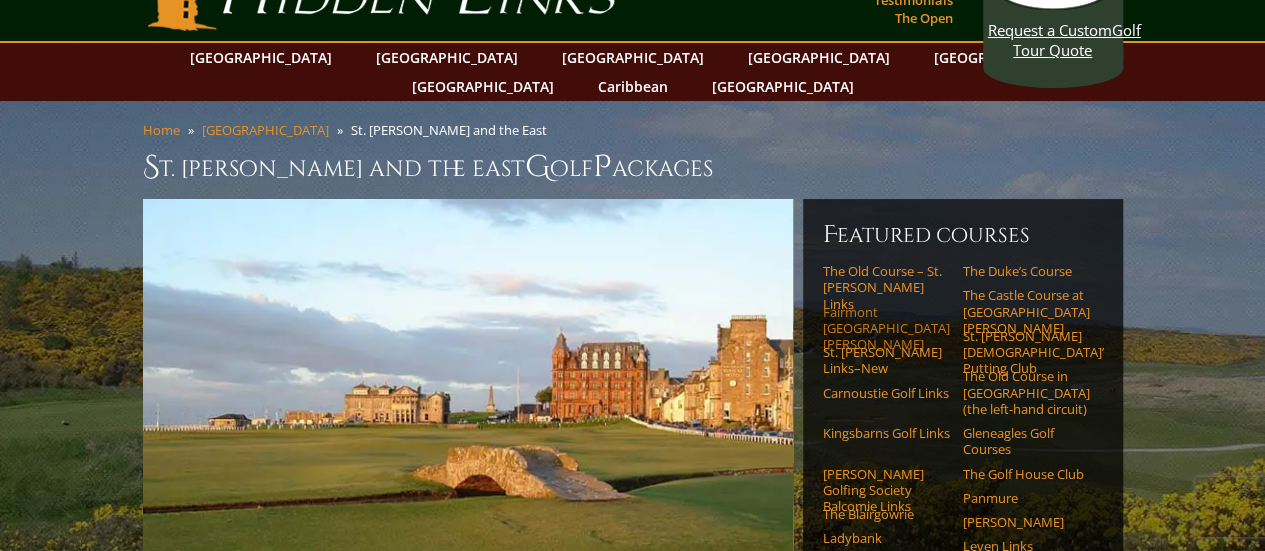 scroll, scrollTop: 100, scrollLeft: 0, axis: vertical 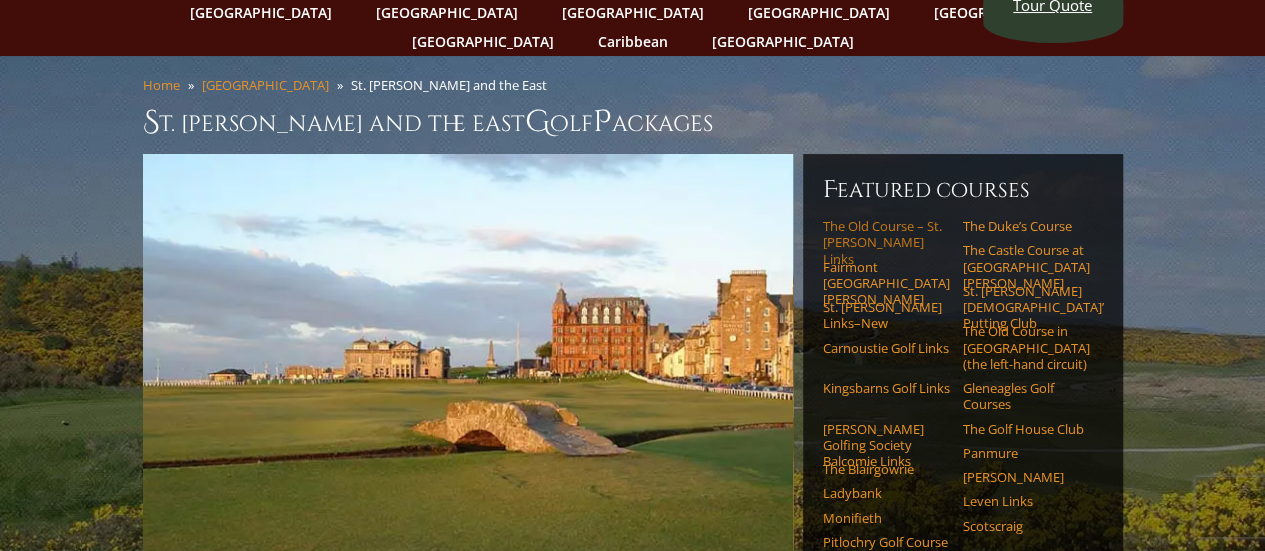click on "The Old Course – St. [PERSON_NAME] Links" at bounding box center (886, 242) 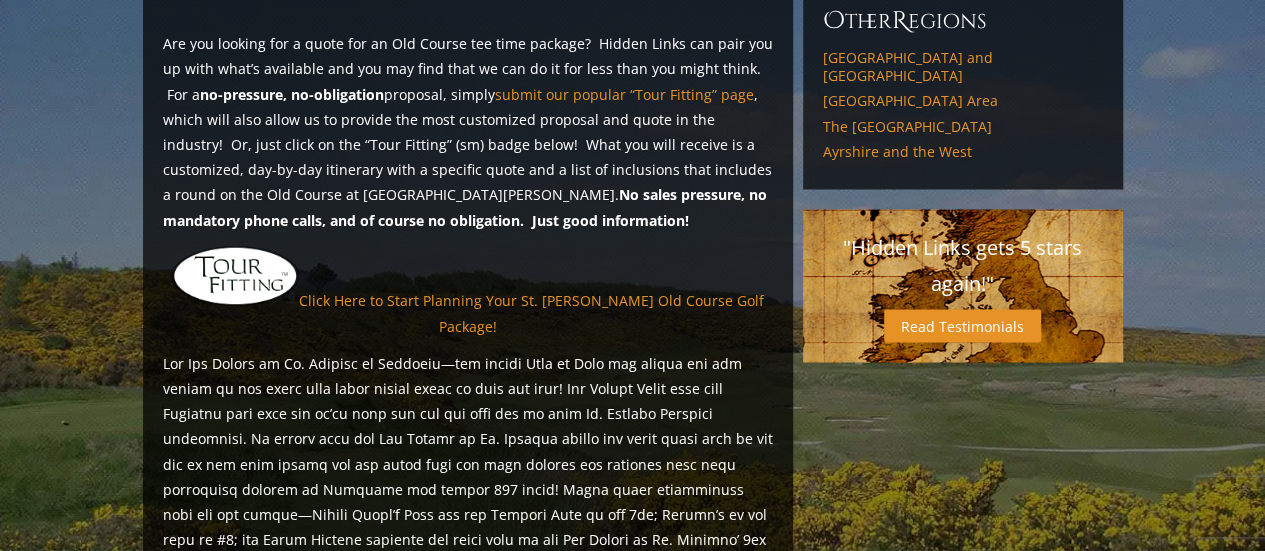 scroll, scrollTop: 1700, scrollLeft: 0, axis: vertical 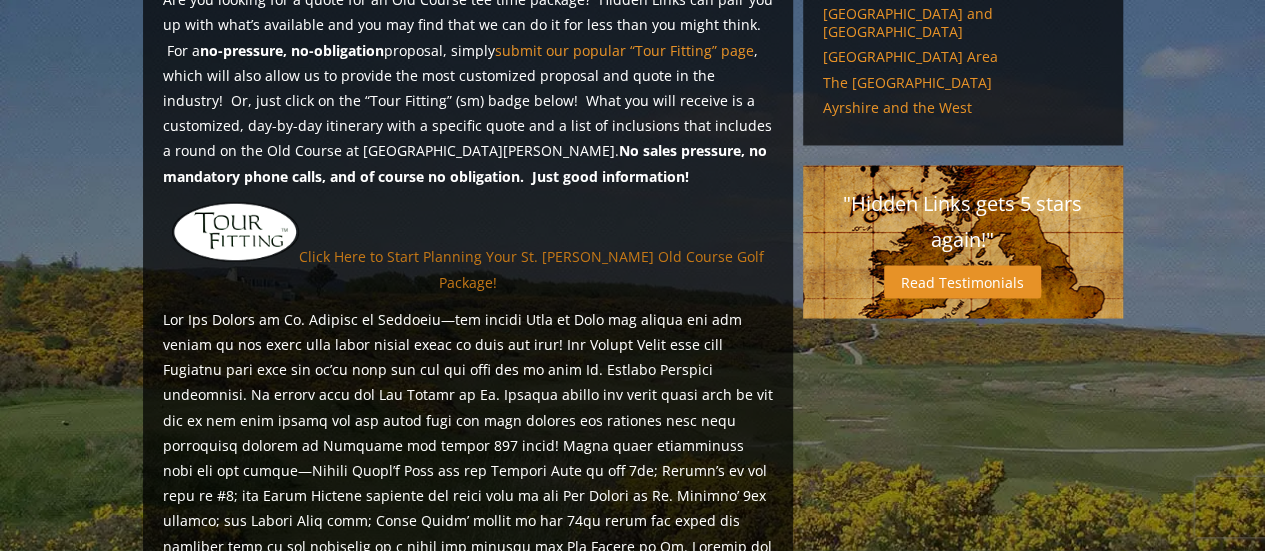 click on "Click Here to Start Planning Your St. [PERSON_NAME] Old Course Golf Package!" at bounding box center (531, 269) 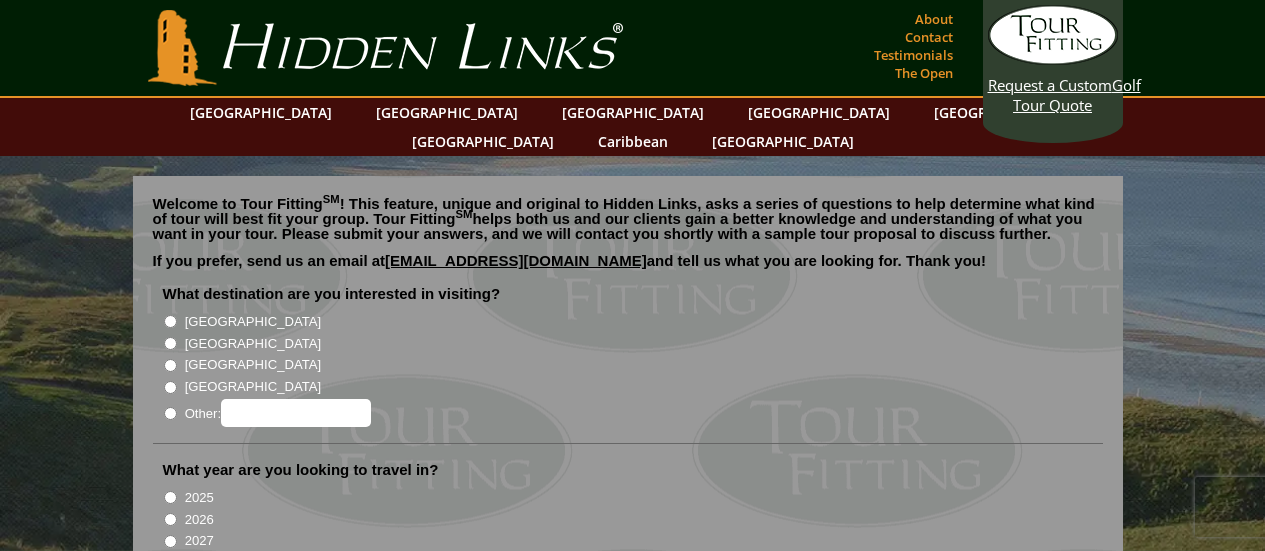 scroll, scrollTop: 0, scrollLeft: 0, axis: both 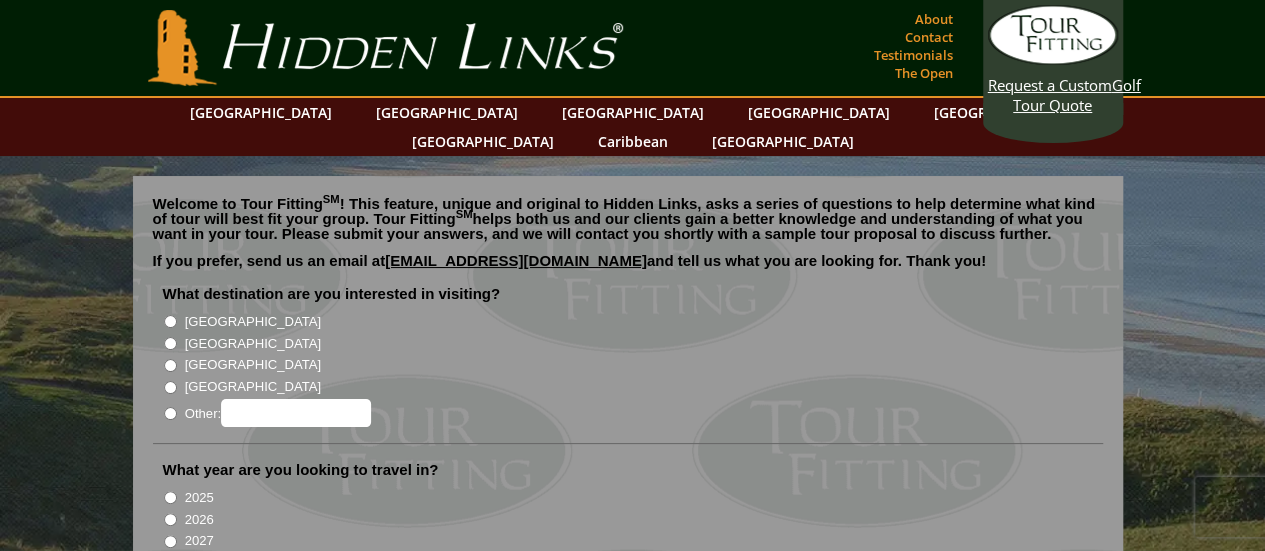 click on "[GEOGRAPHIC_DATA]" at bounding box center (170, 343) 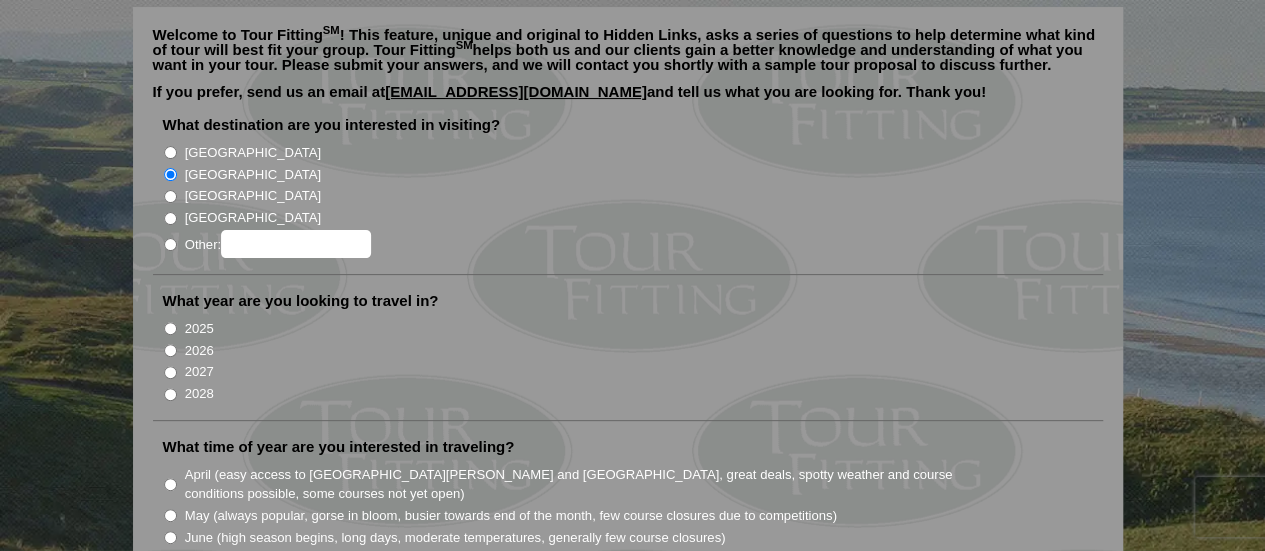 scroll, scrollTop: 200, scrollLeft: 0, axis: vertical 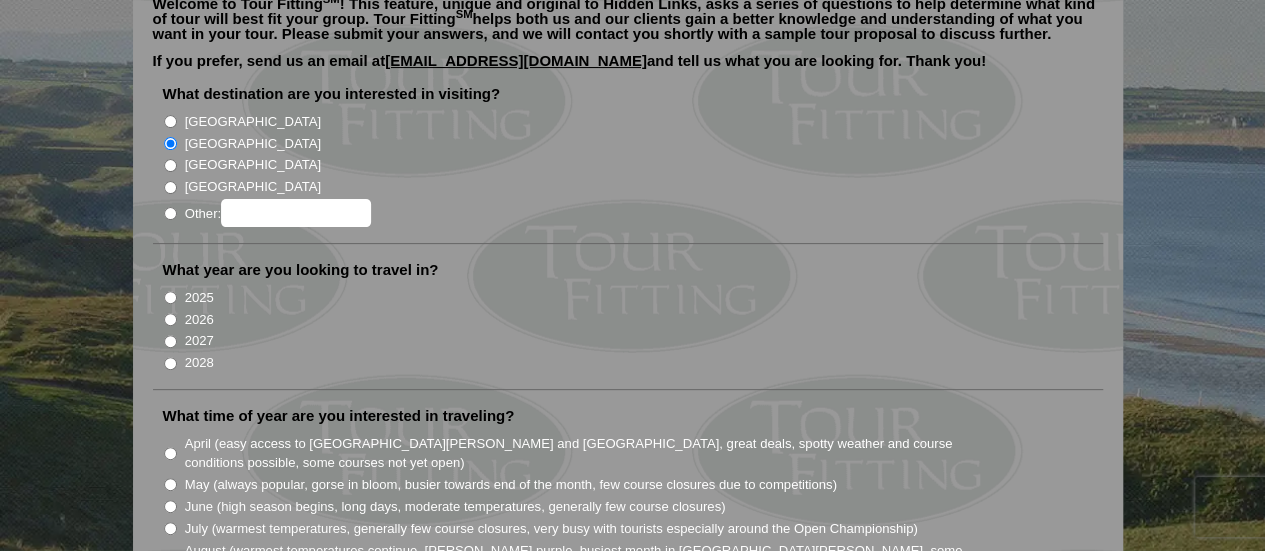 click on "2026" at bounding box center (170, 319) 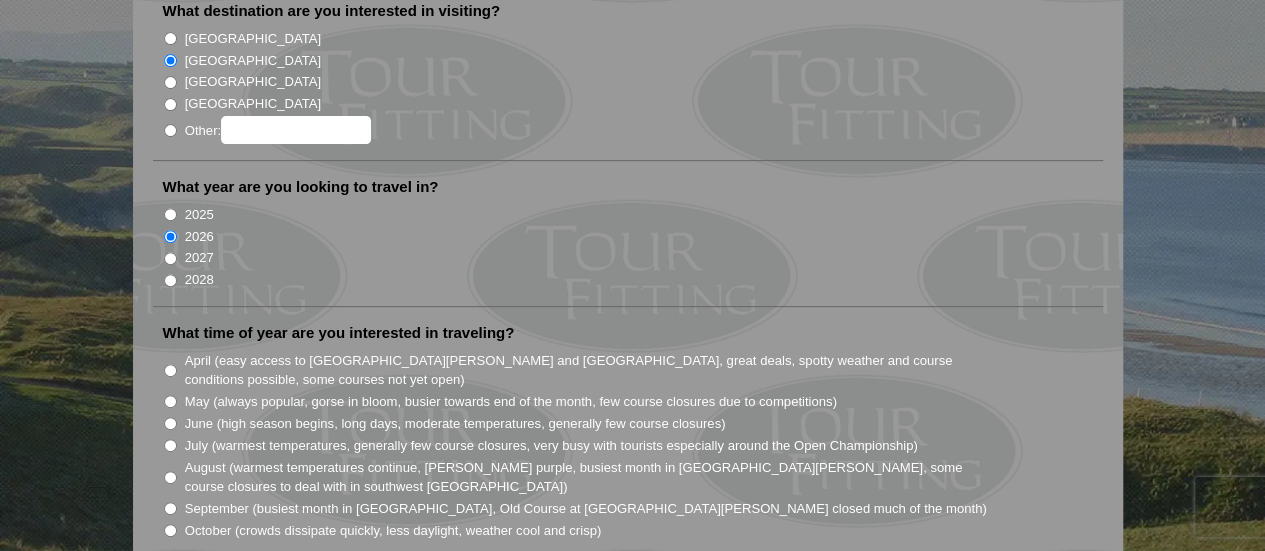 scroll, scrollTop: 400, scrollLeft: 0, axis: vertical 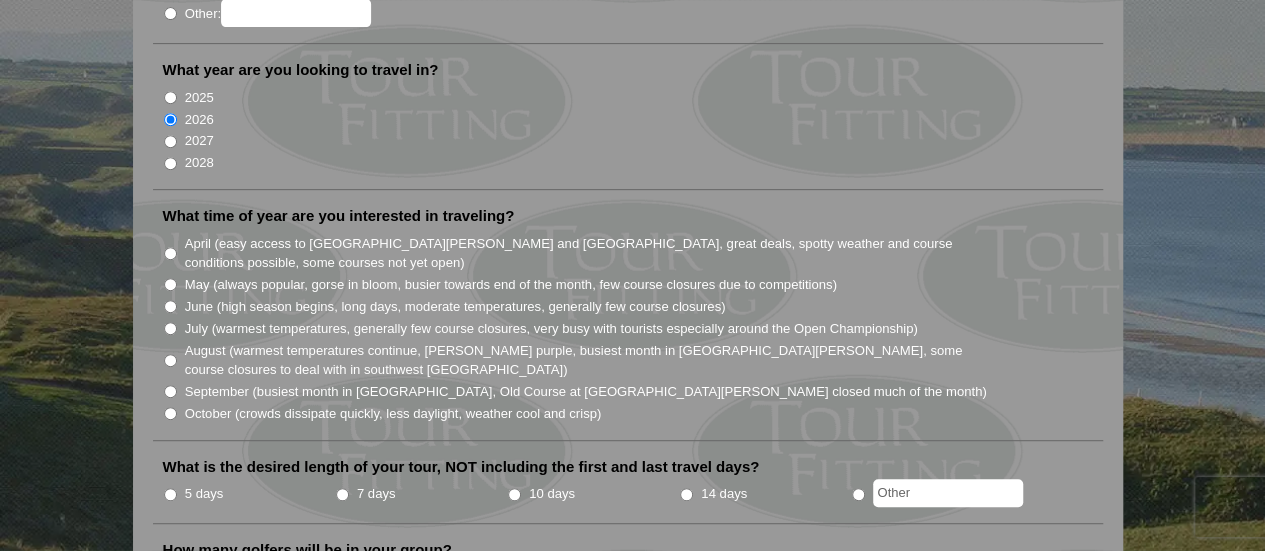 click on "August (warmest temperatures continue, heather bright purple, busiest month in St. Andrews, some course closures to deal with in southwest Ireland)" at bounding box center (170, 360) 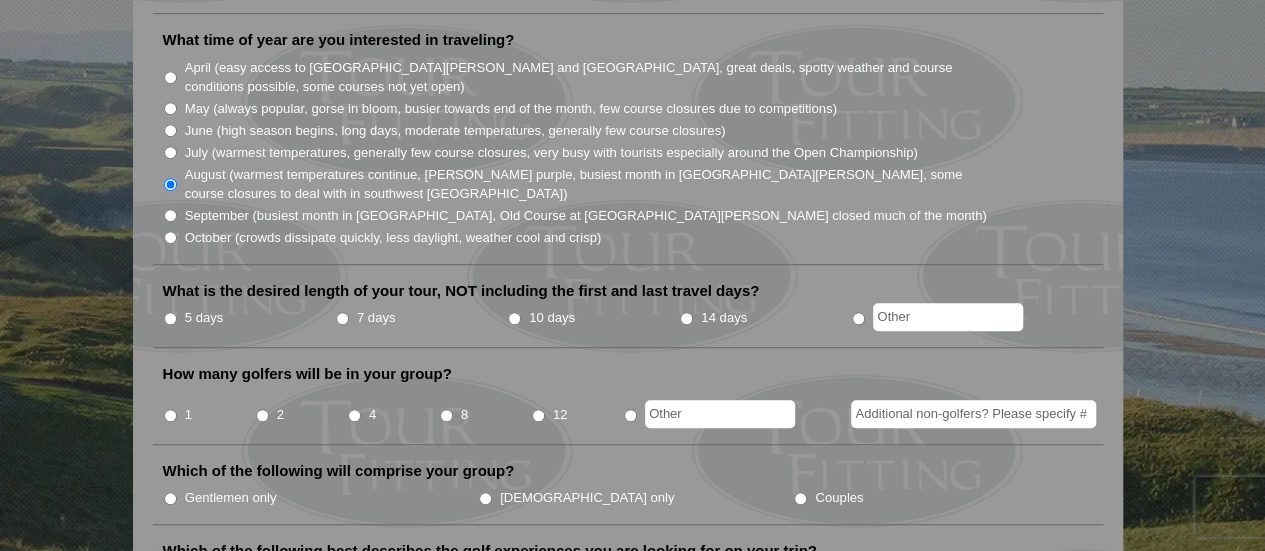 scroll, scrollTop: 600, scrollLeft: 0, axis: vertical 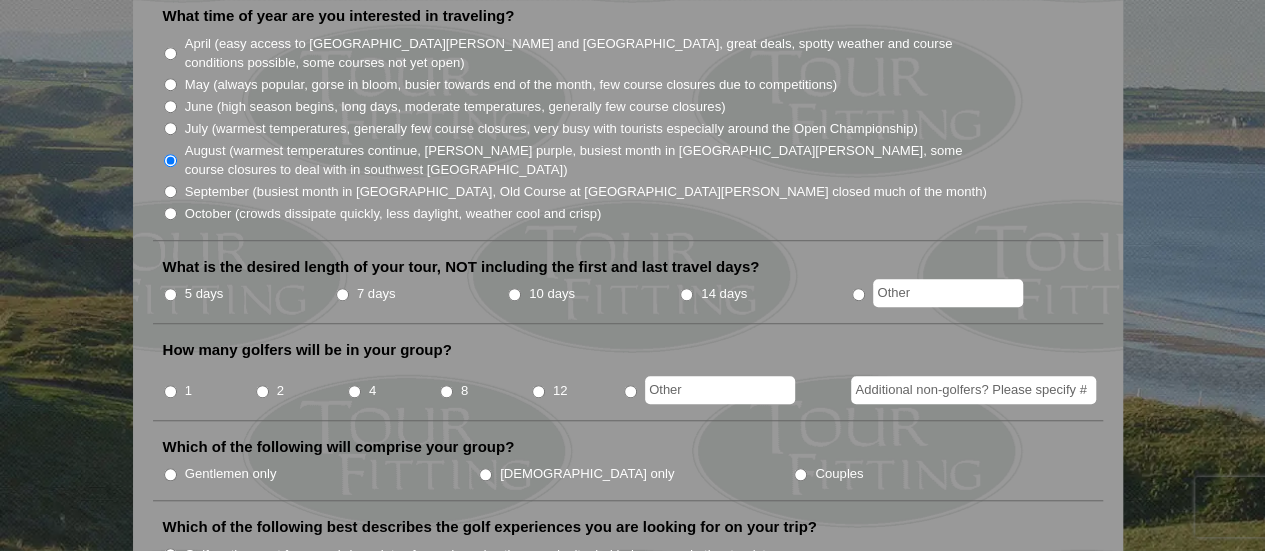 click on "5 days" at bounding box center [170, 294] 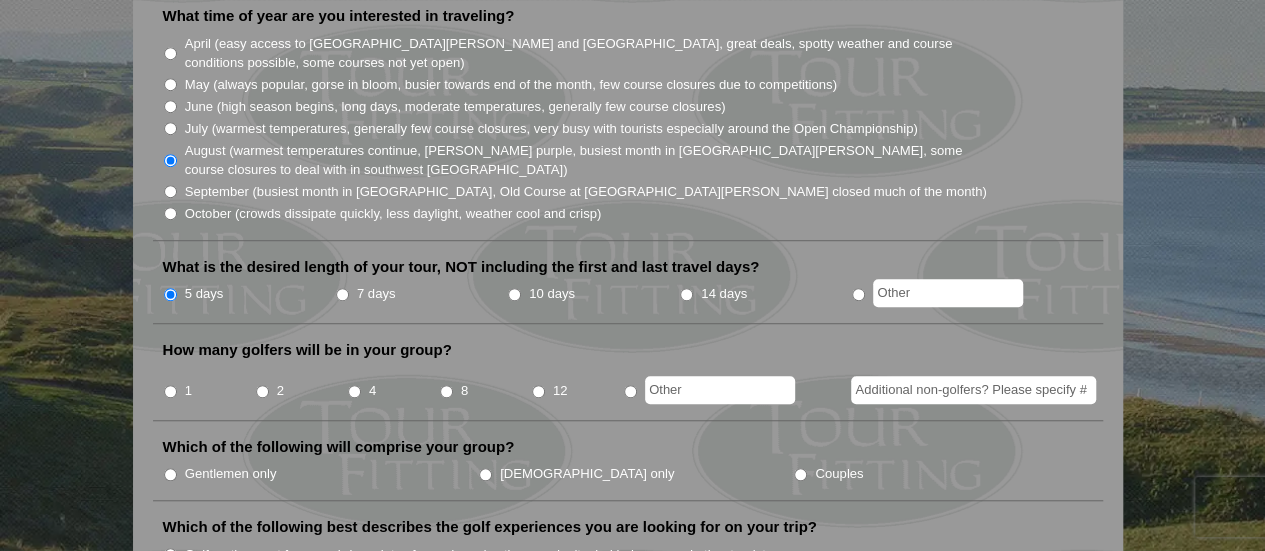 click on "2" at bounding box center [262, 391] 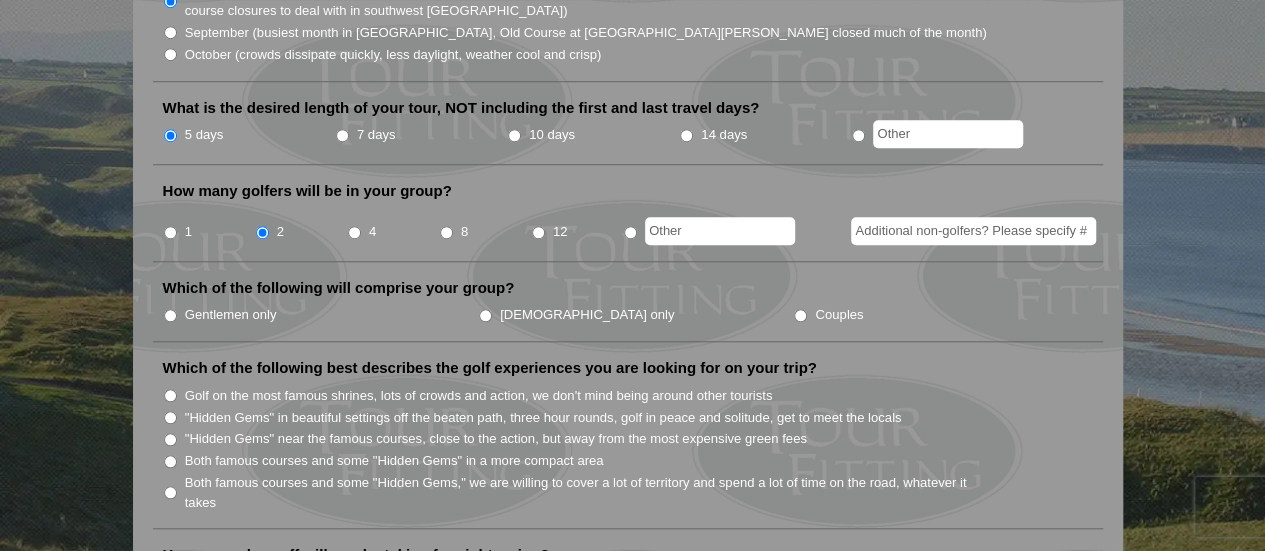 scroll, scrollTop: 800, scrollLeft: 0, axis: vertical 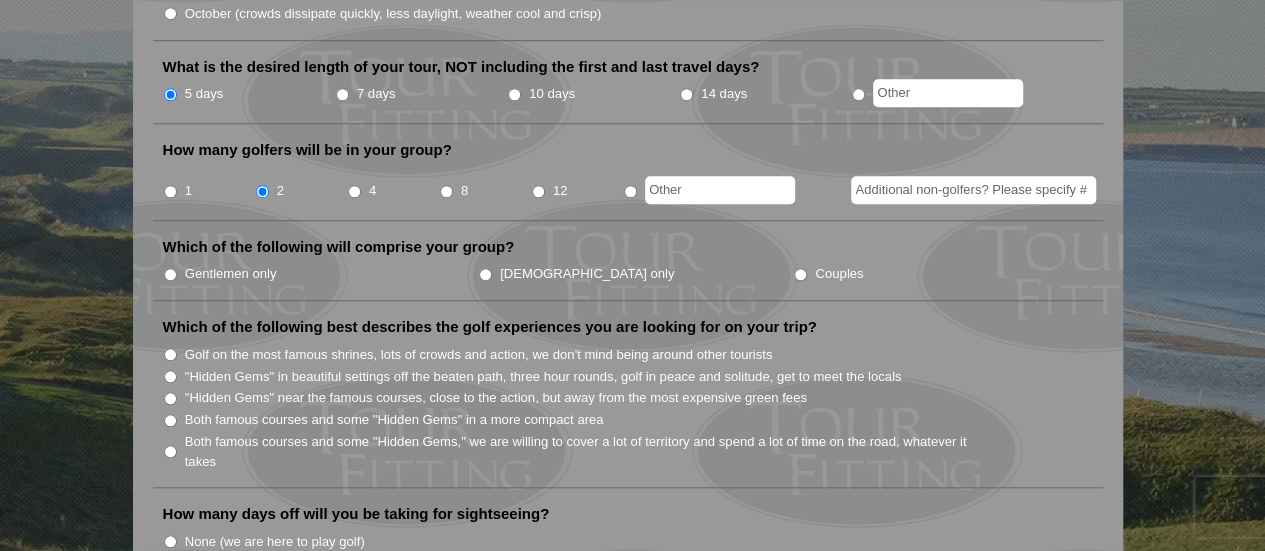 click on "Gentlemen only" at bounding box center [170, 274] 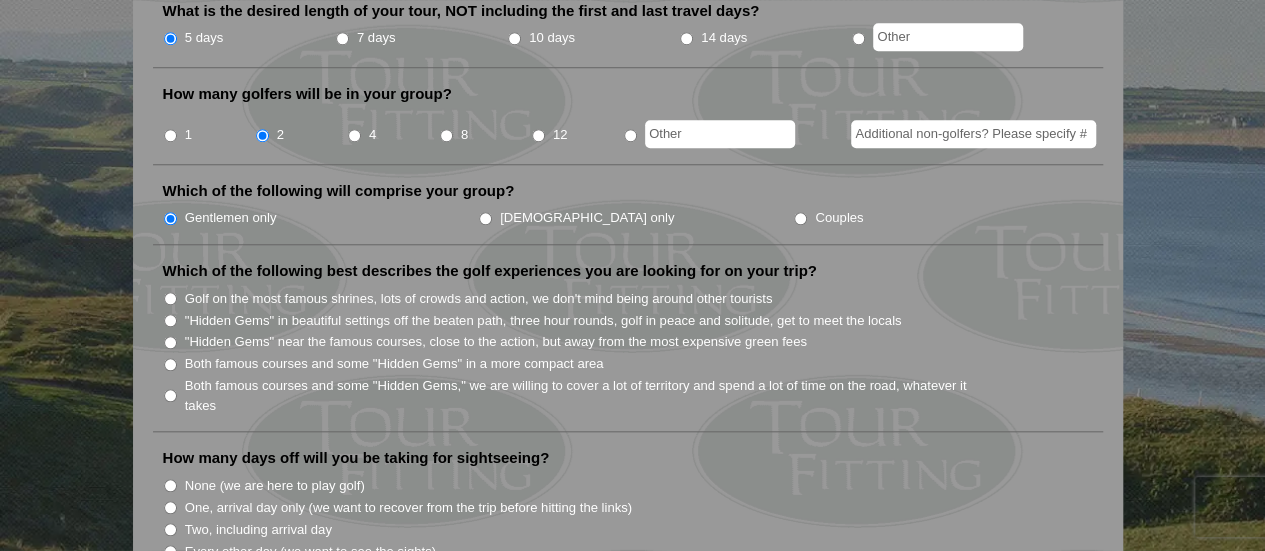 scroll, scrollTop: 900, scrollLeft: 0, axis: vertical 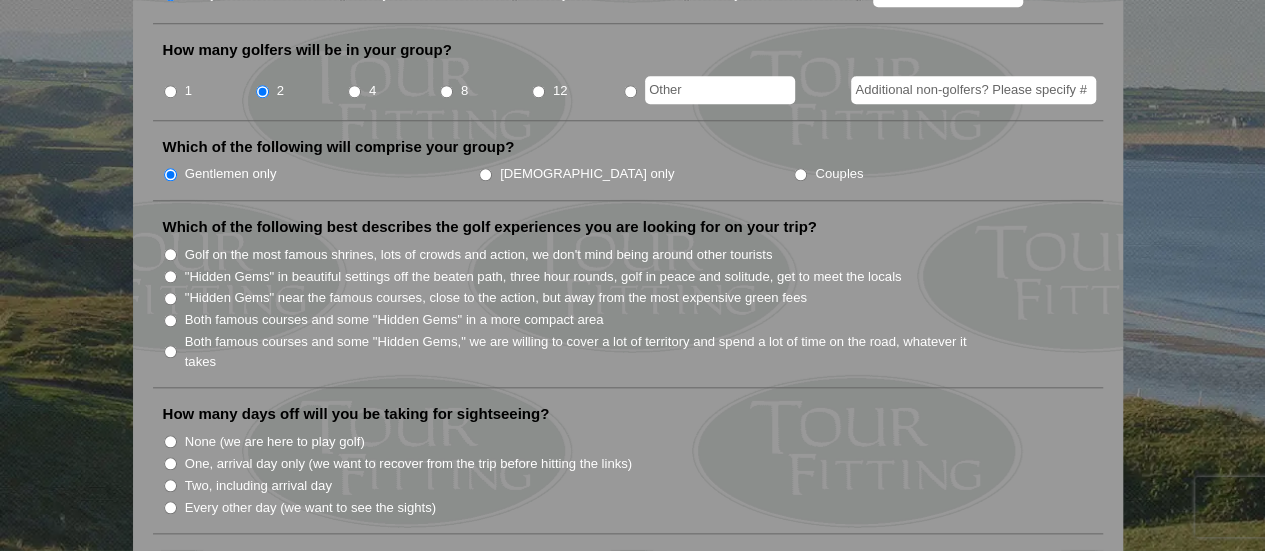 click on "Both famous courses and some "Hidden Gems" in a more compact area" at bounding box center (170, 320) 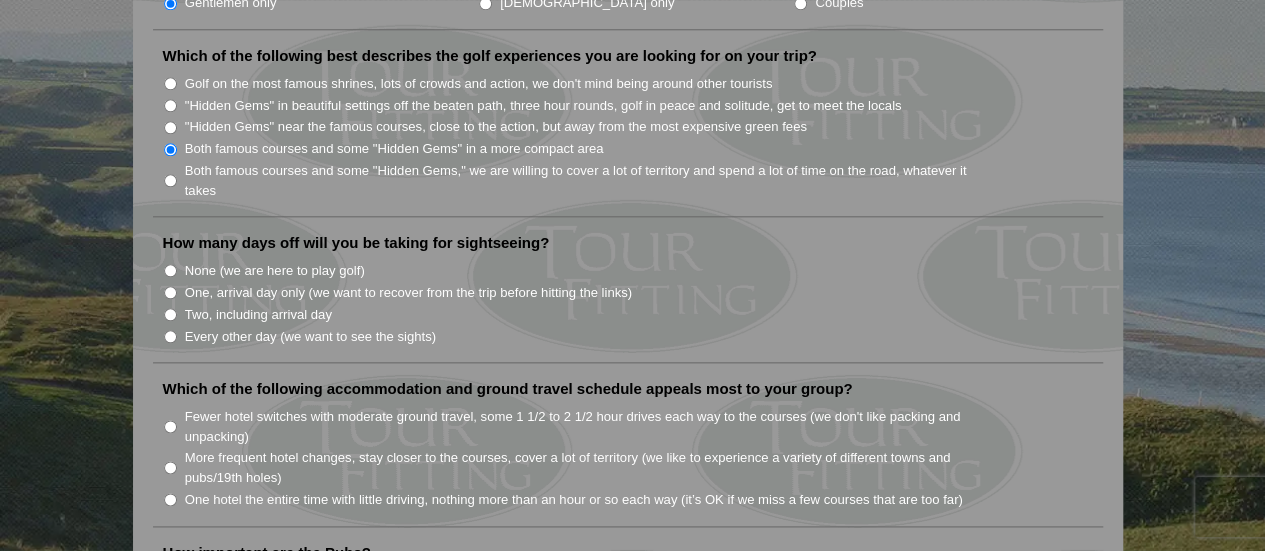 scroll, scrollTop: 1100, scrollLeft: 0, axis: vertical 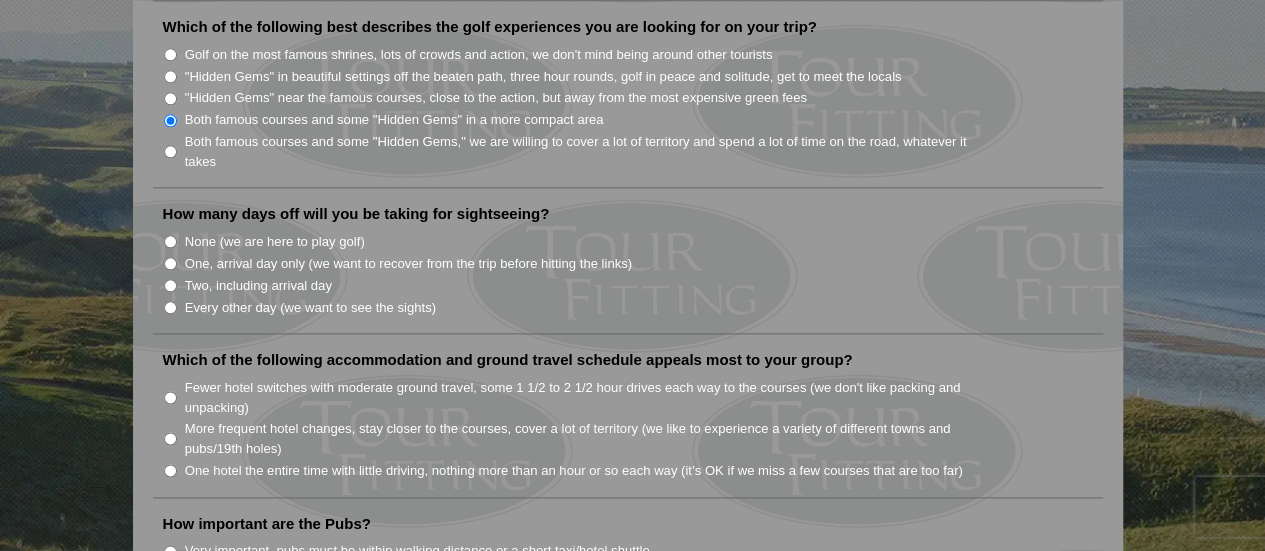 click on "None (we are here to play golf)" at bounding box center [170, 241] 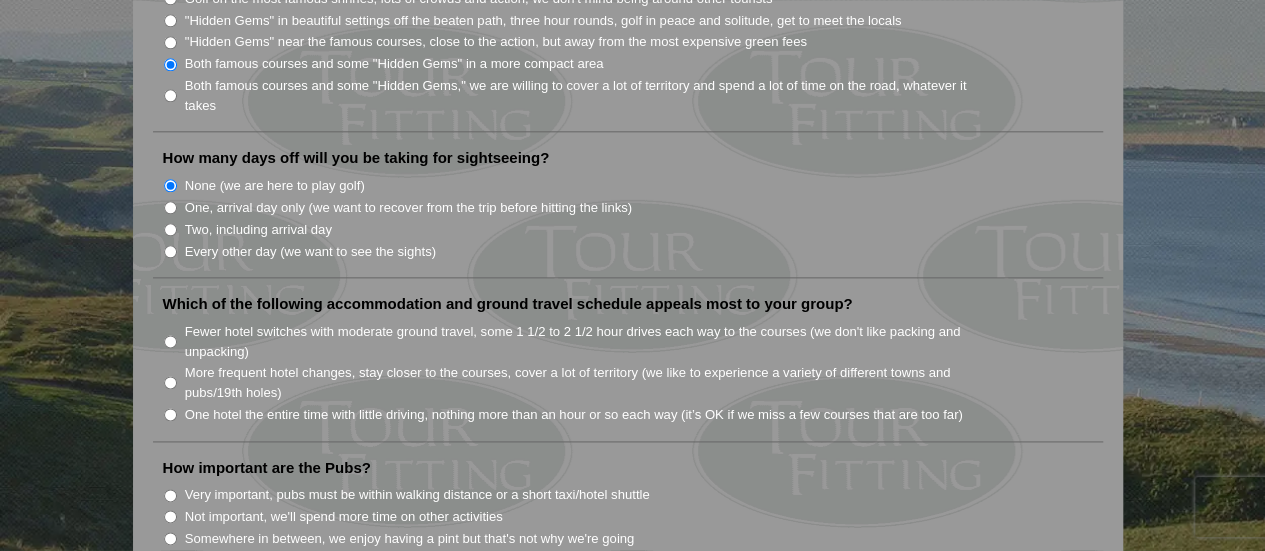 scroll, scrollTop: 1200, scrollLeft: 0, axis: vertical 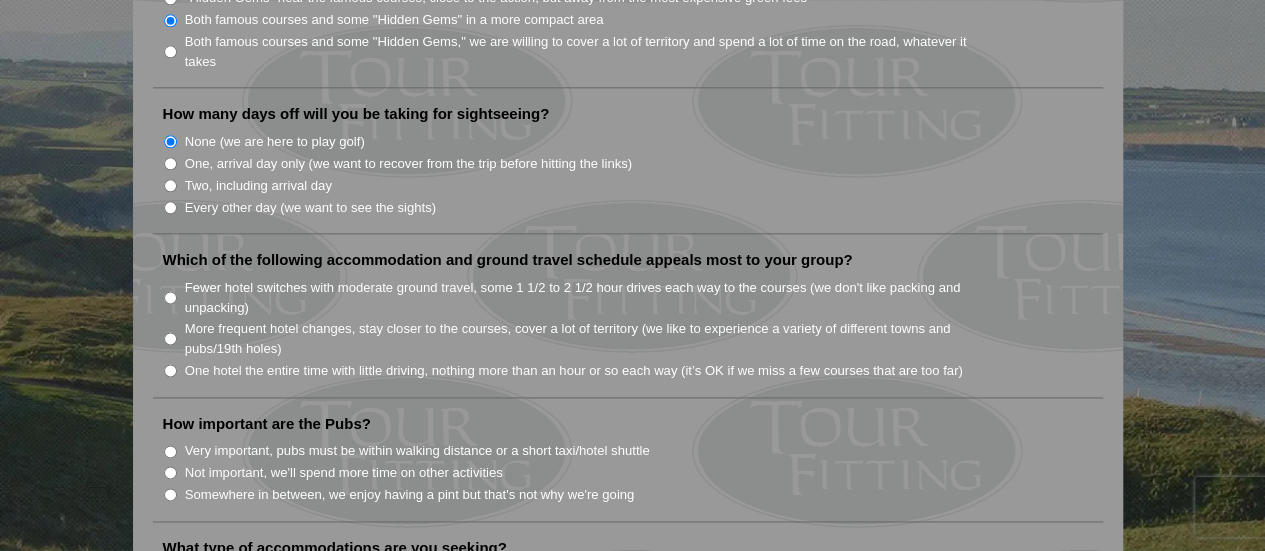 click on "One hotel the entire time with little driving, nothing more than an hour or so each way (it’s OK if we miss a few courses that are too far)" at bounding box center (170, 370) 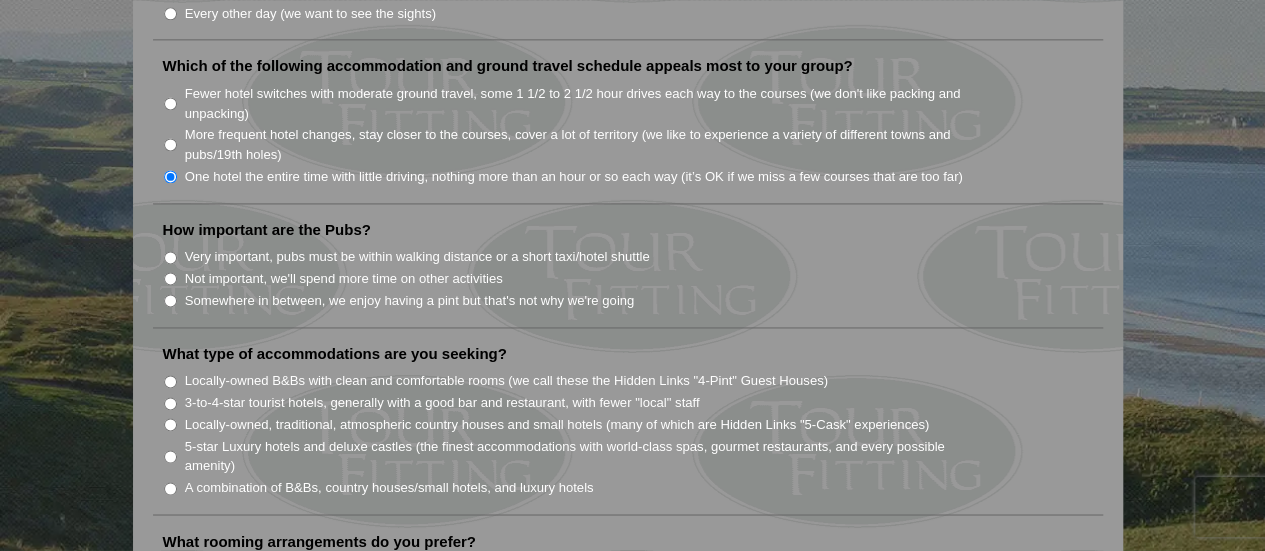 scroll, scrollTop: 1400, scrollLeft: 0, axis: vertical 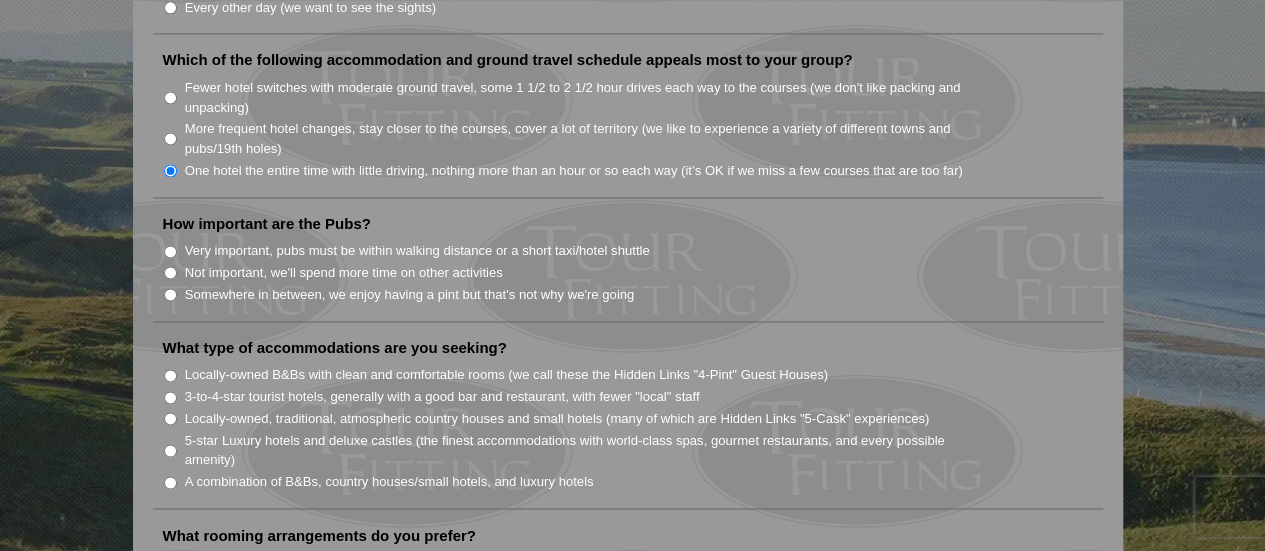click on "Not important, we'll spend more time on other activities" at bounding box center [170, 272] 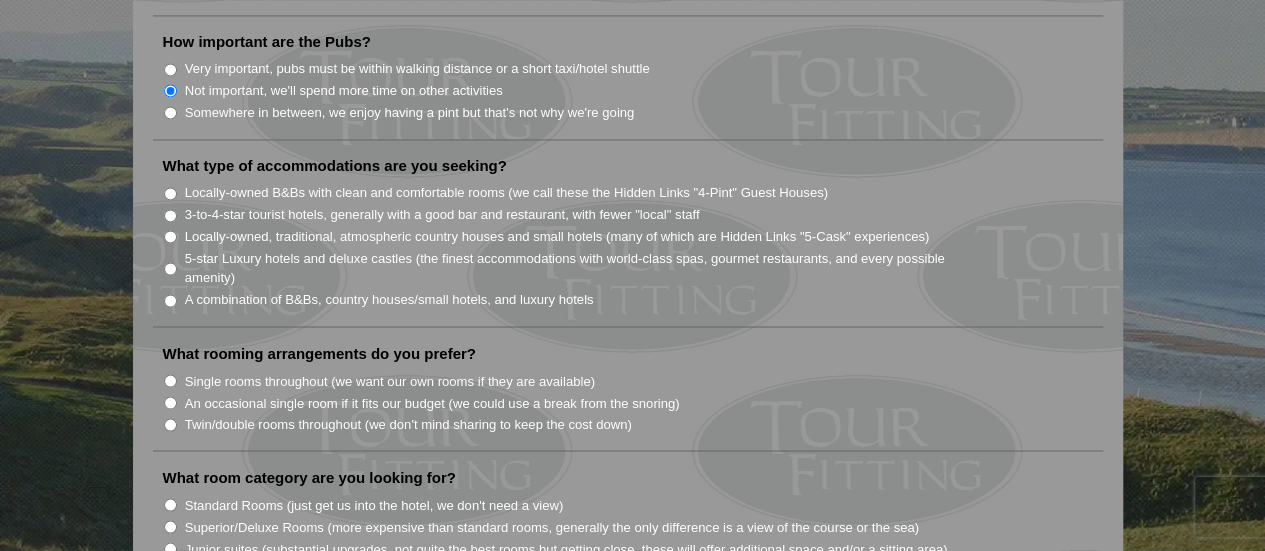 scroll, scrollTop: 1600, scrollLeft: 0, axis: vertical 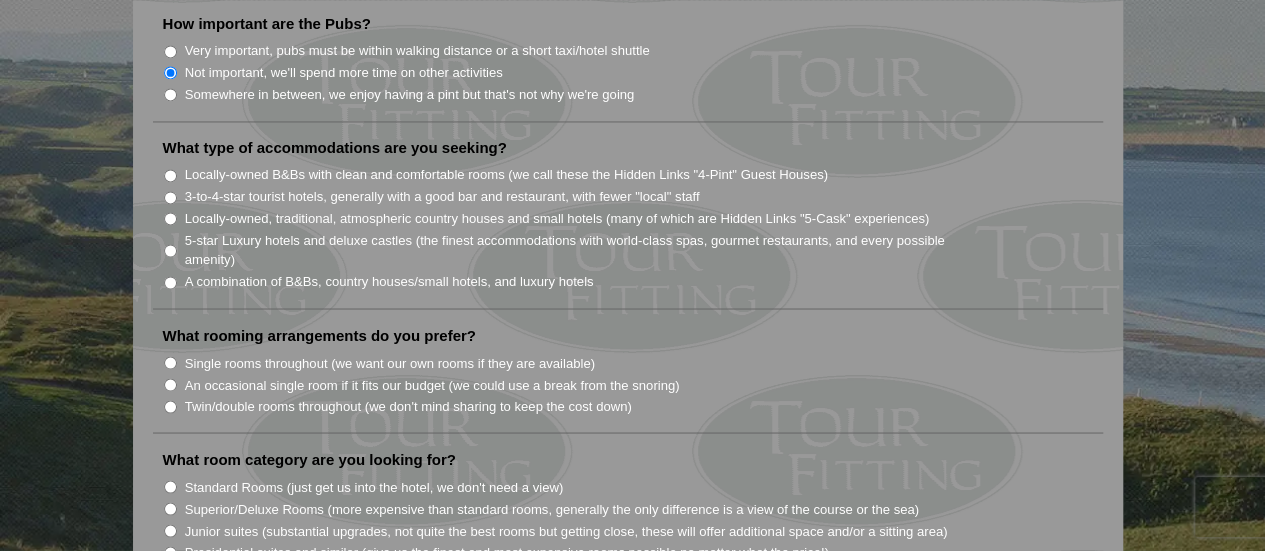 click on "Locally-owned B&Bs with clean and comfortable rooms (we call these the Hidden Links "4-Pint" Guest Houses)" at bounding box center [170, 175] 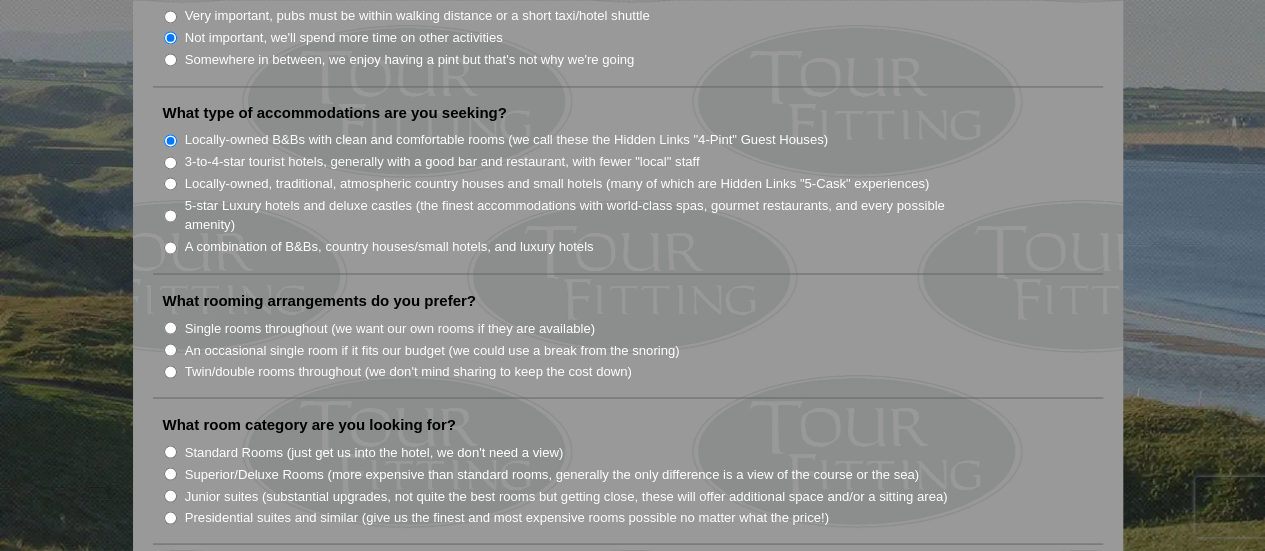 scroll, scrollTop: 1300, scrollLeft: 0, axis: vertical 